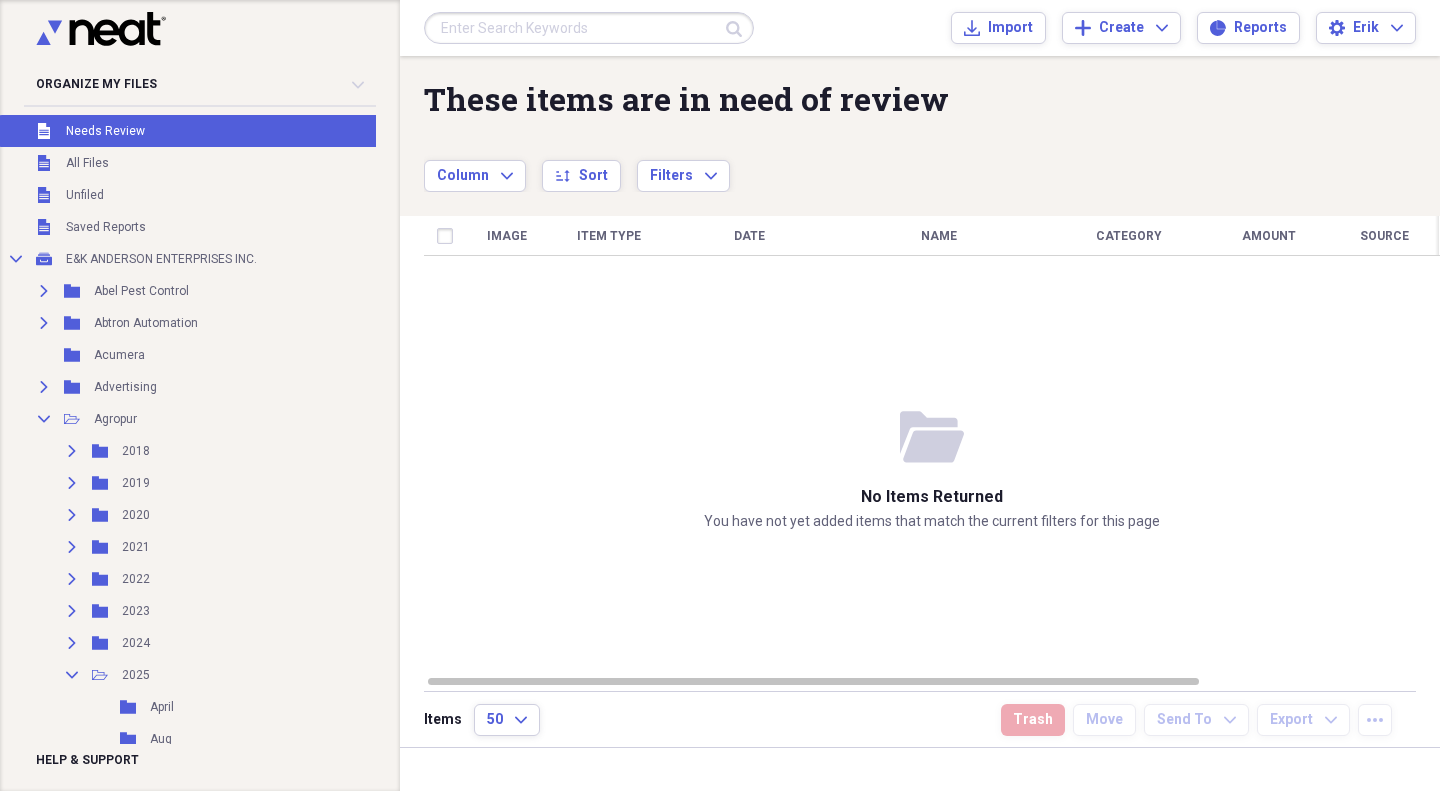 scroll, scrollTop: 0, scrollLeft: 0, axis: both 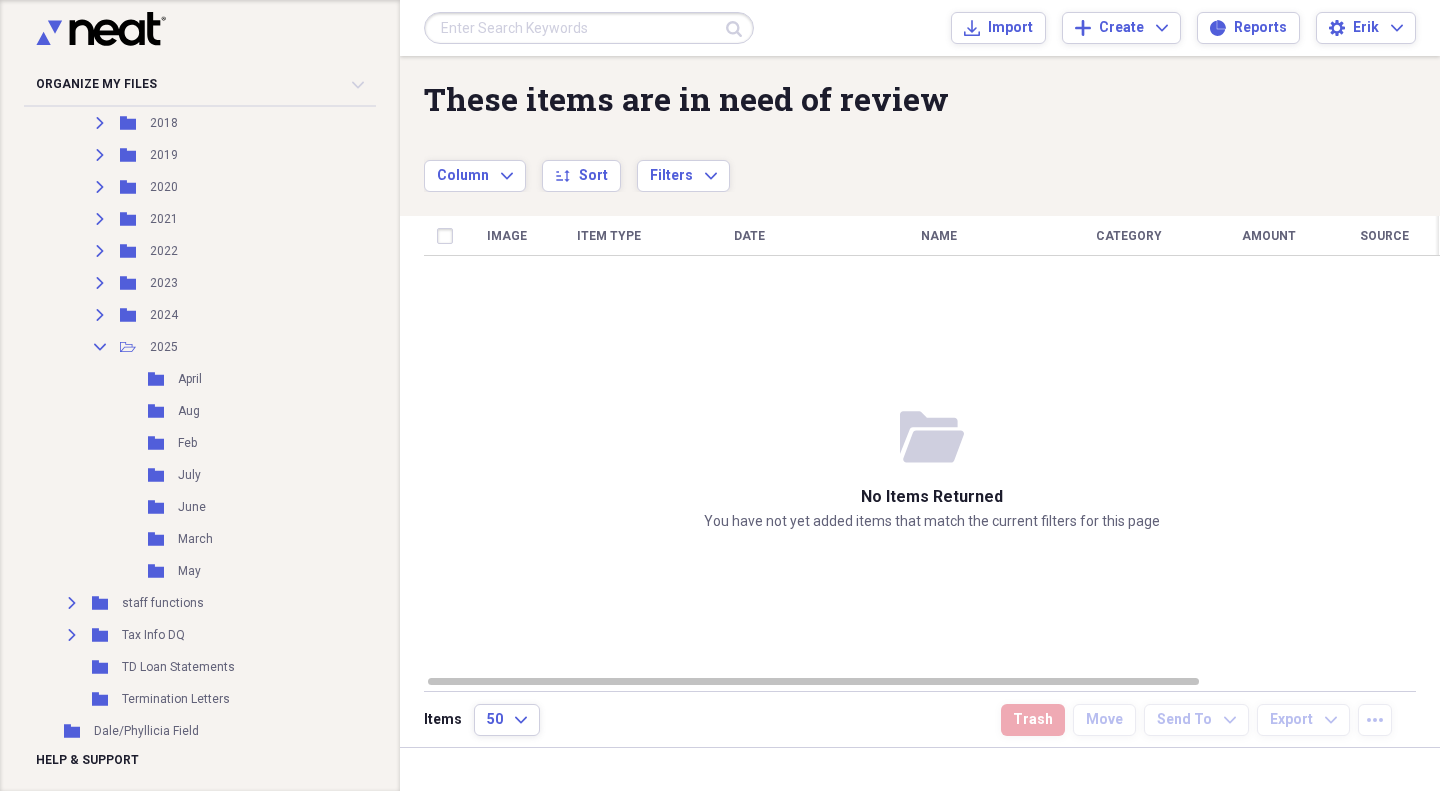 click on "Aug" at bounding box center [189, 411] 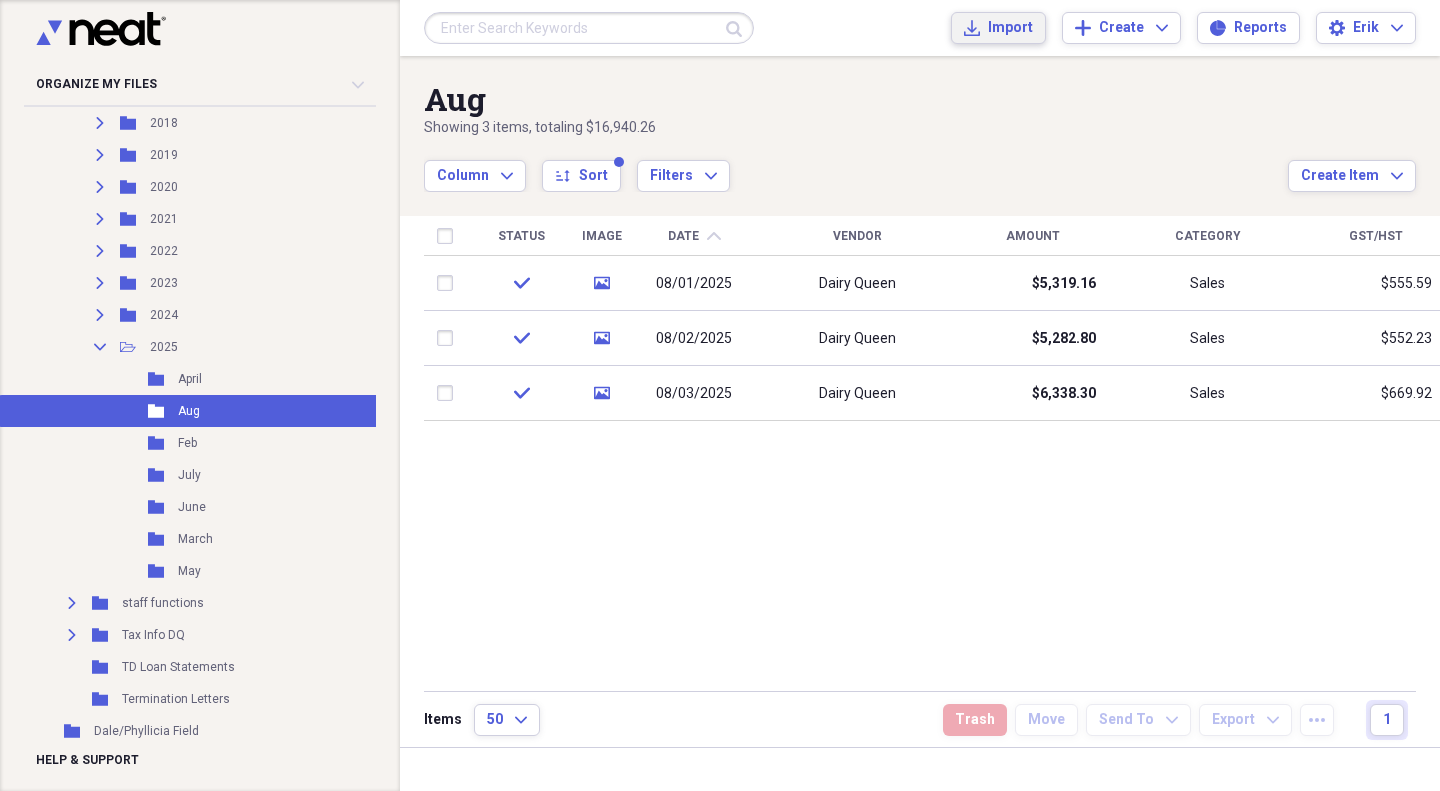 click on "Import" at bounding box center [1010, 28] 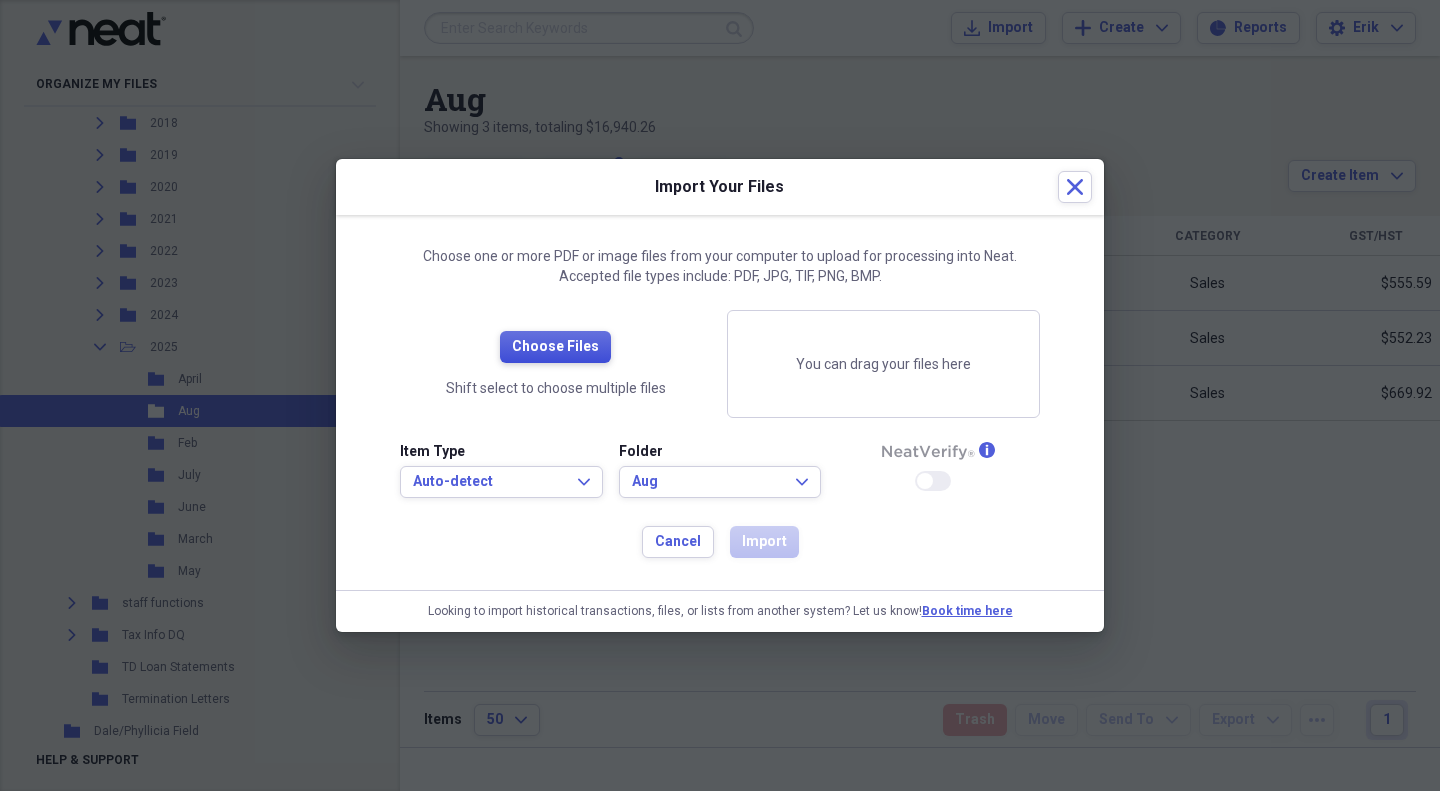 click on "Choose Files" at bounding box center [555, 347] 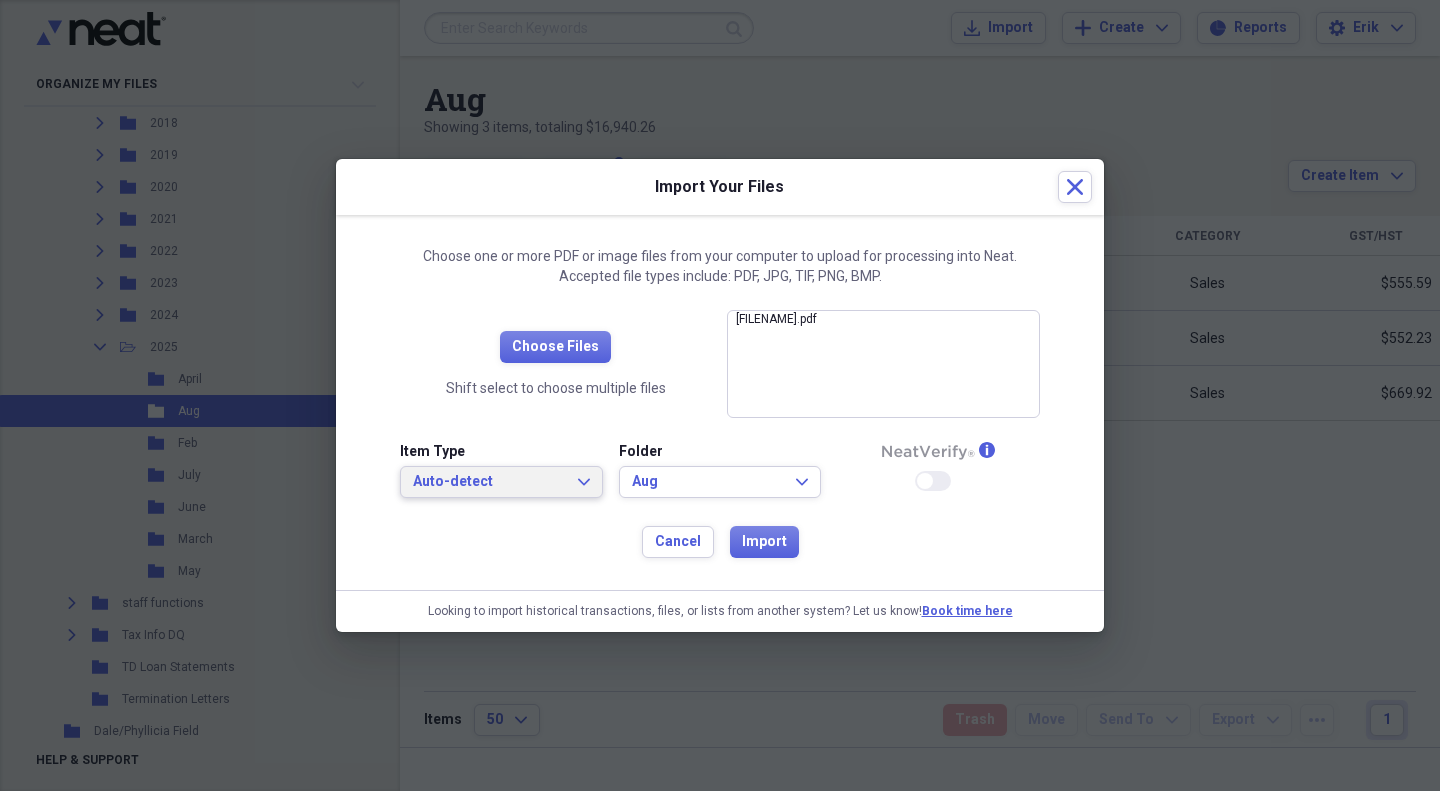 click on "Auto-detect" at bounding box center [489, 482] 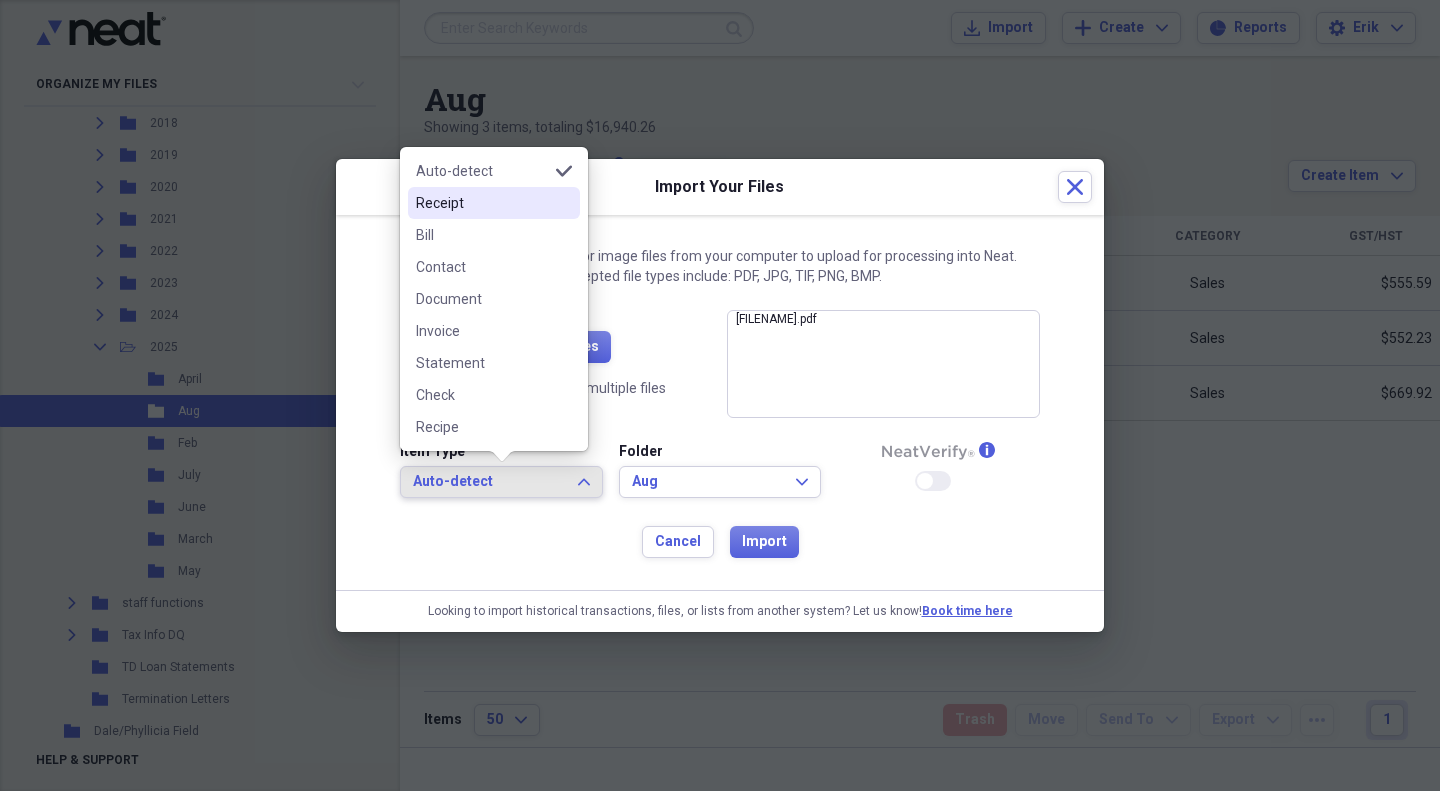 click on "Receipt" at bounding box center (482, 203) 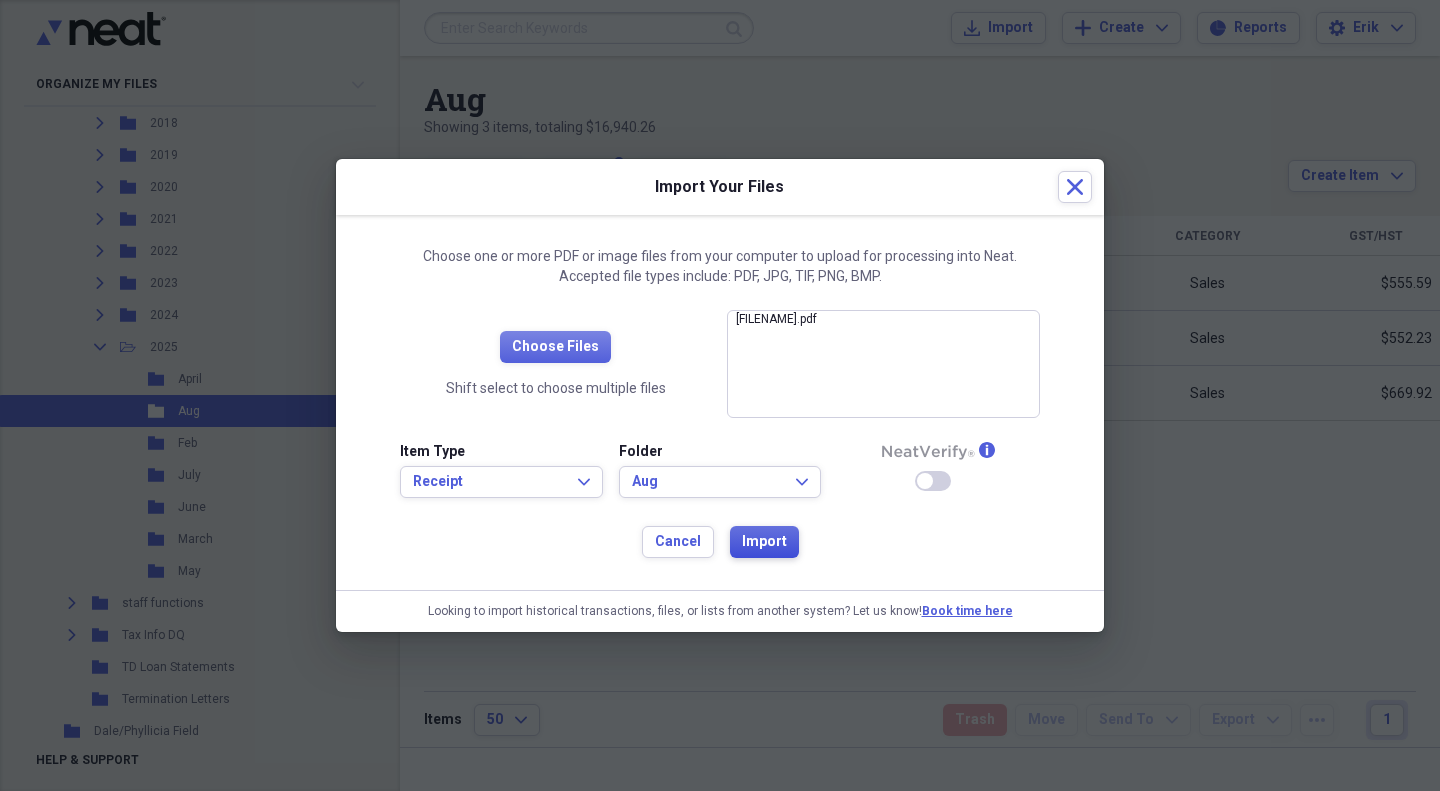 click on "Import" at bounding box center (764, 542) 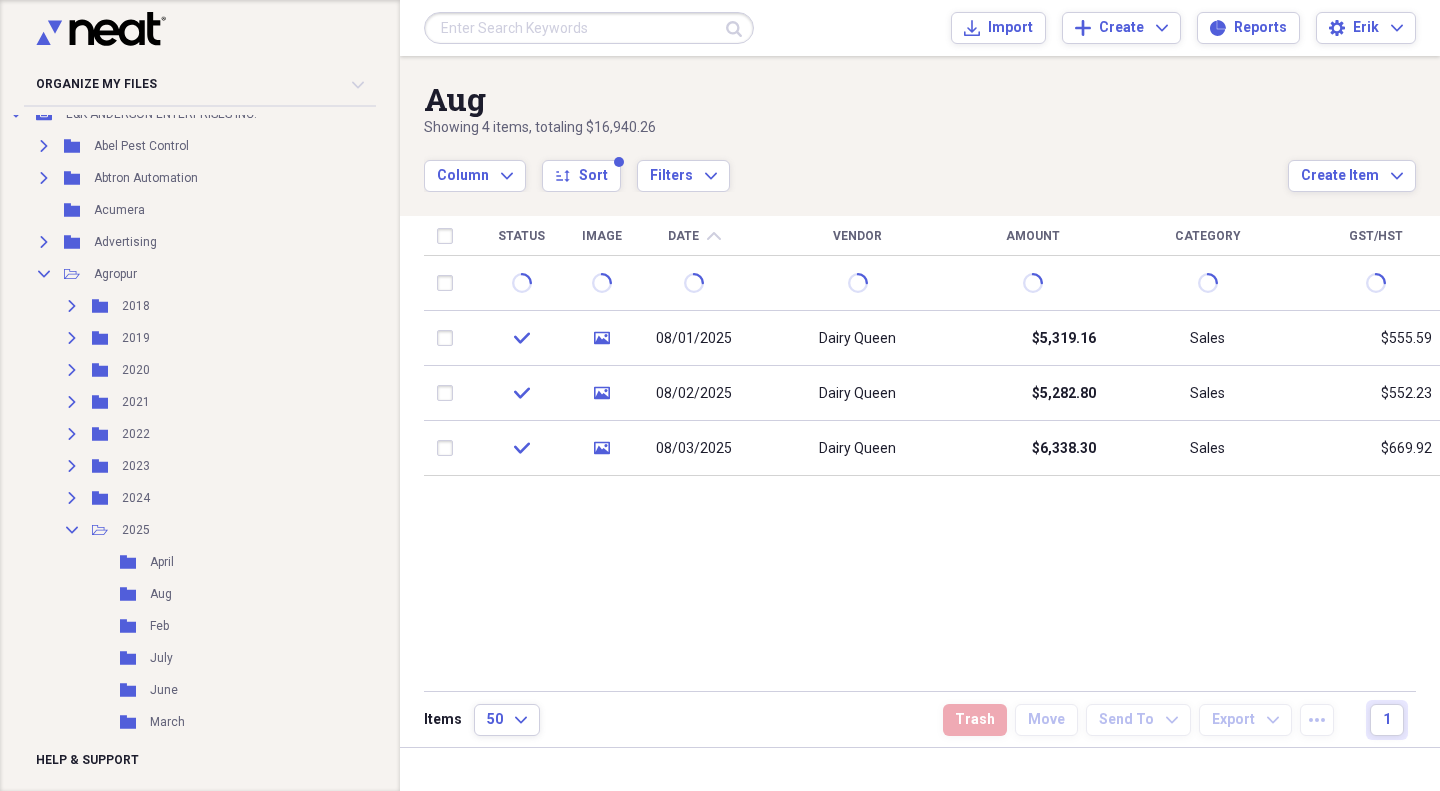 scroll, scrollTop: 300, scrollLeft: 0, axis: vertical 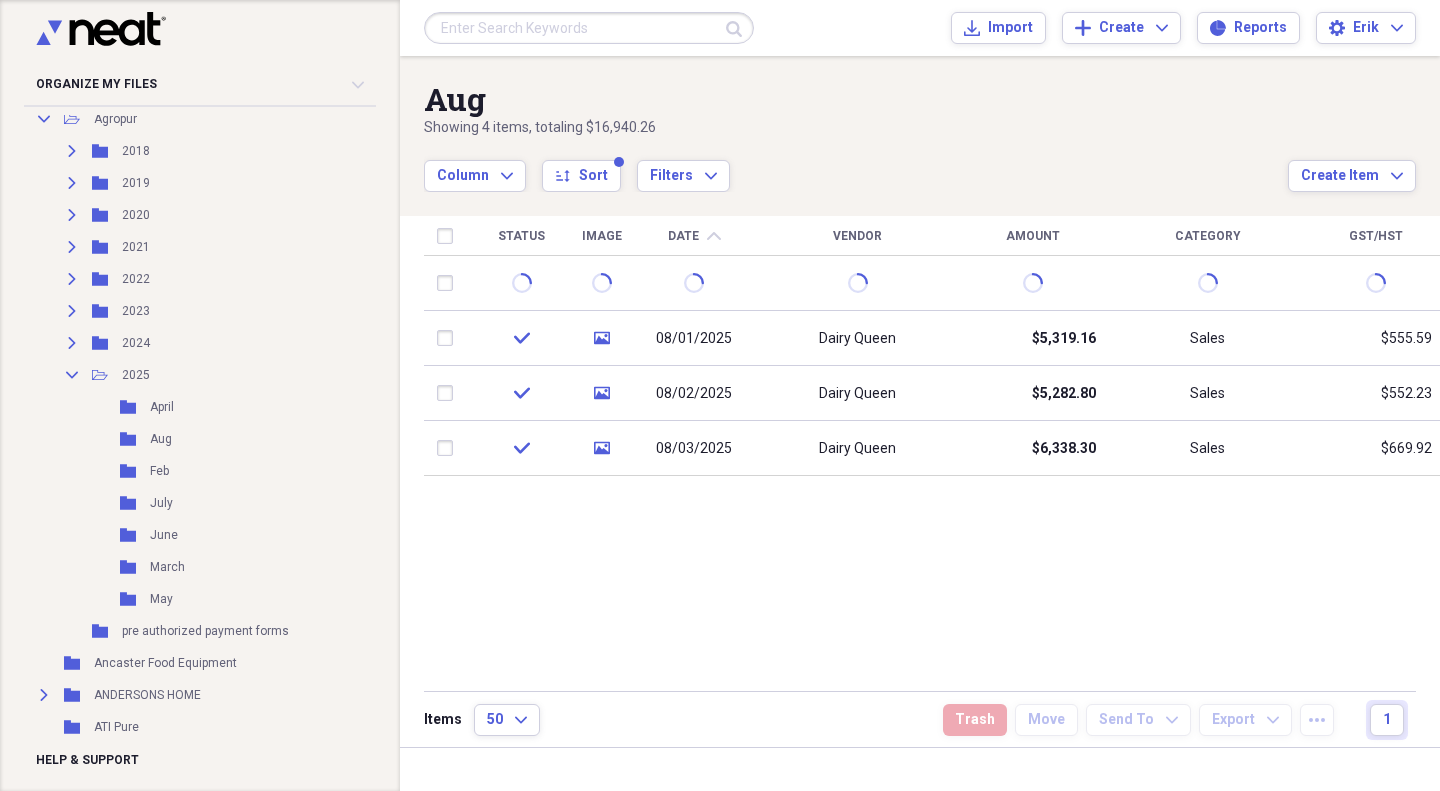 click on "July" at bounding box center (161, 503) 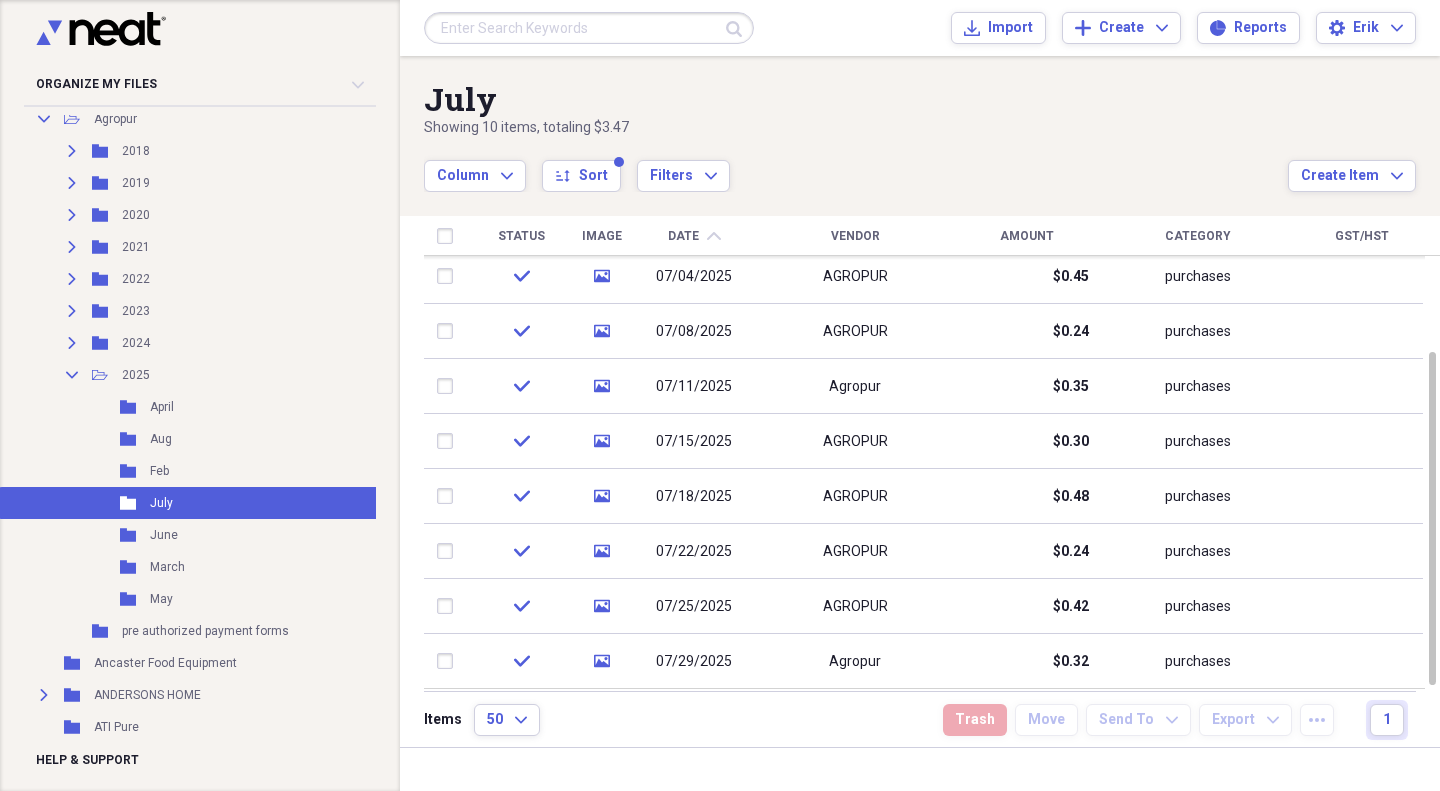 click on "07/29/2025" at bounding box center (694, 661) 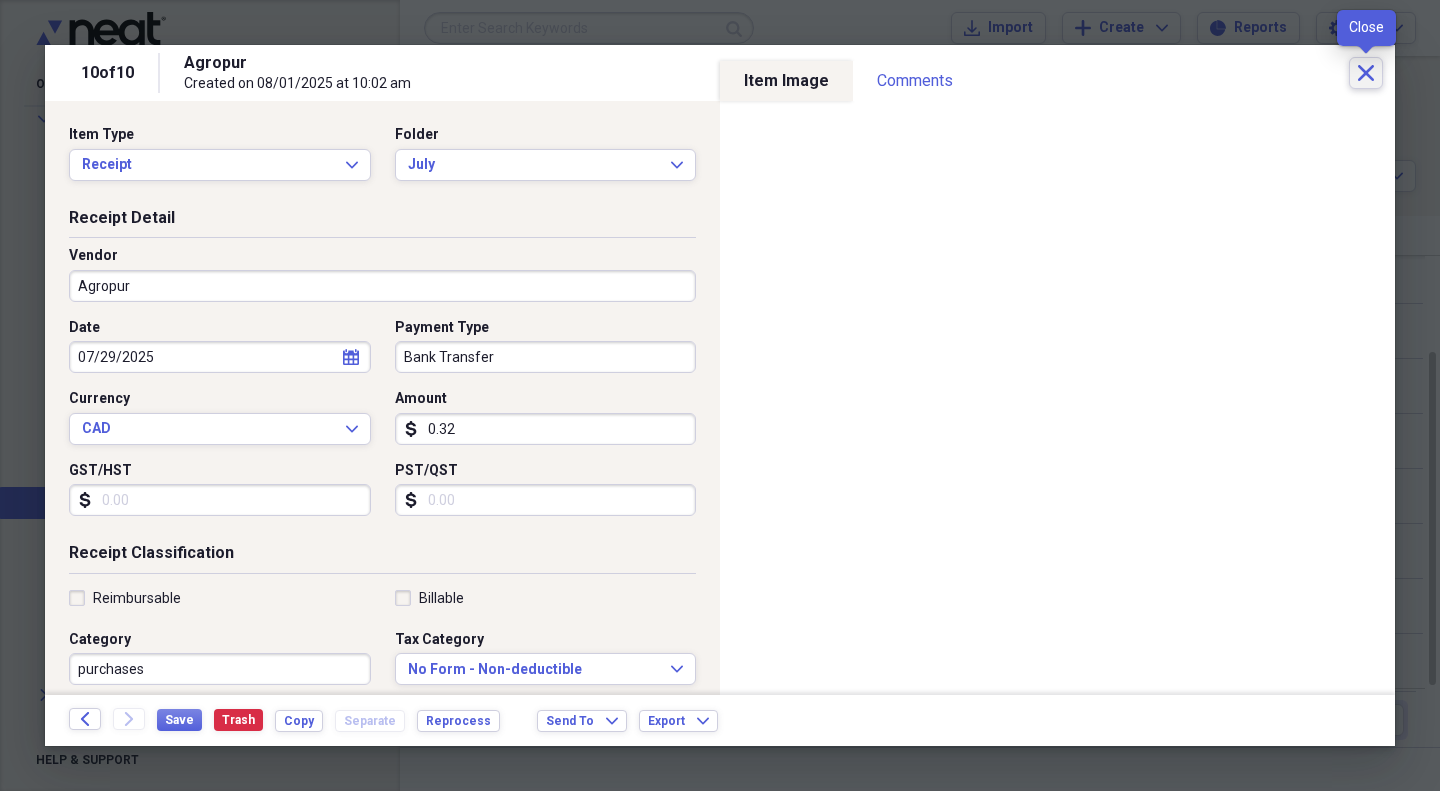 click 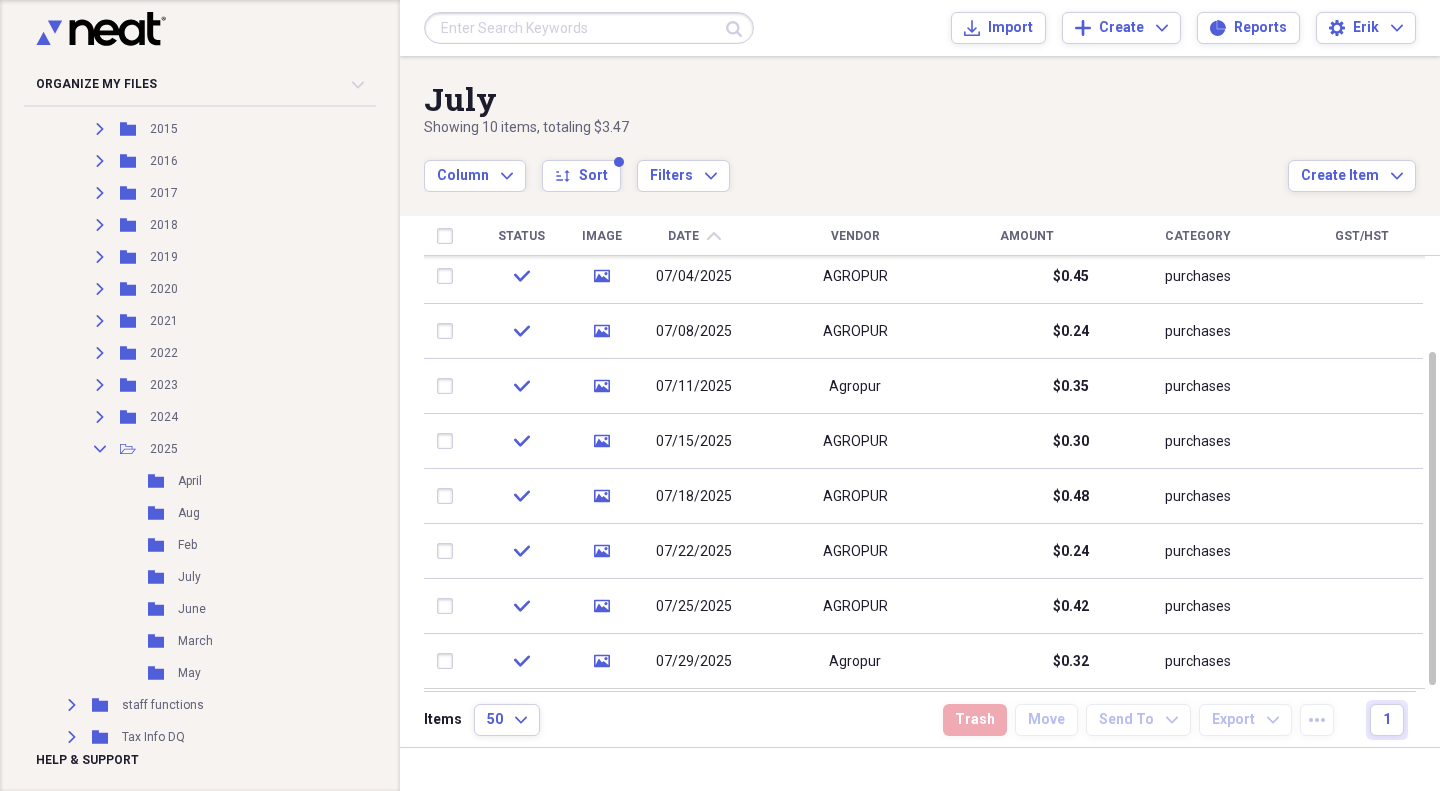 scroll, scrollTop: 2500, scrollLeft: 0, axis: vertical 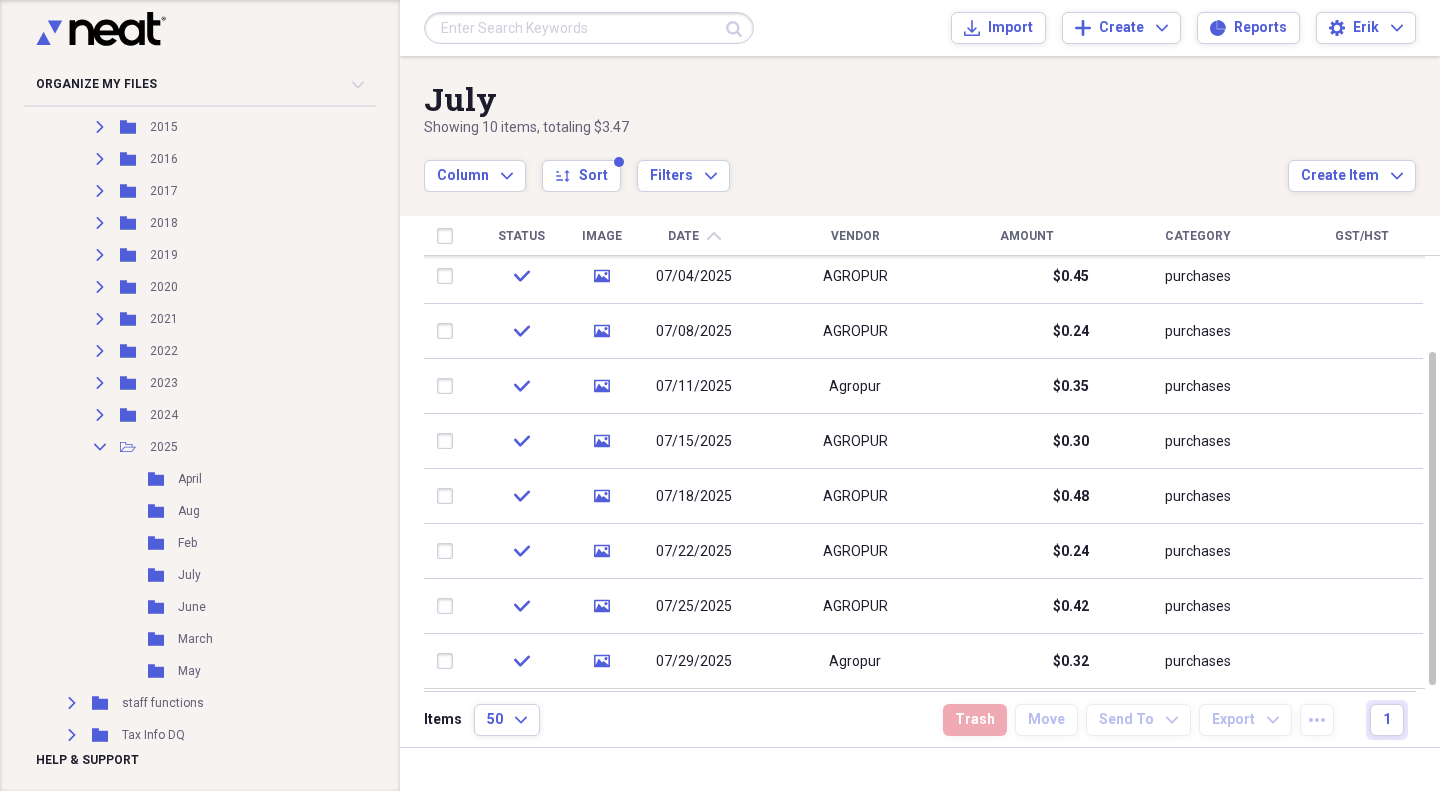 click on "Aug" at bounding box center [189, 511] 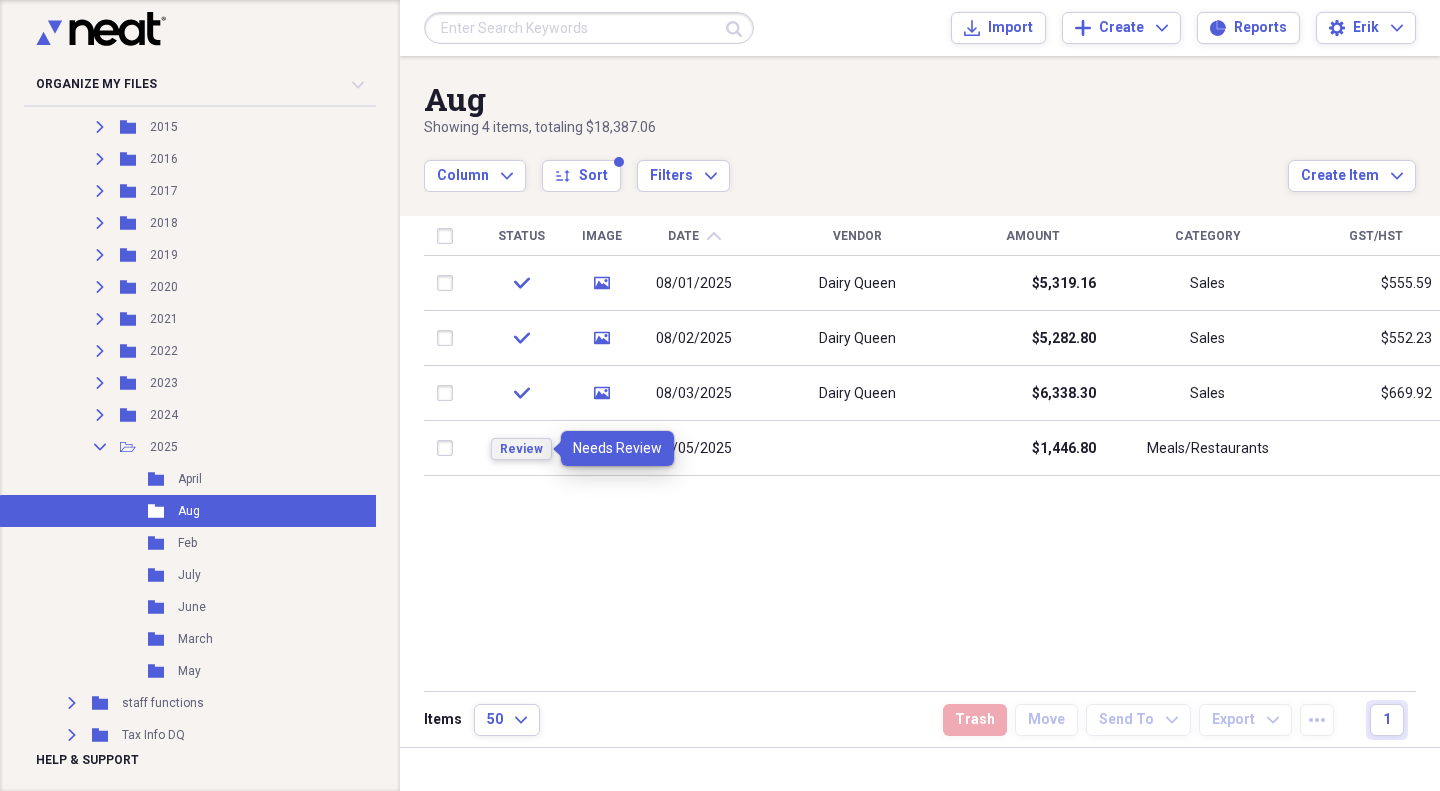 click on "Review" at bounding box center [521, 449] 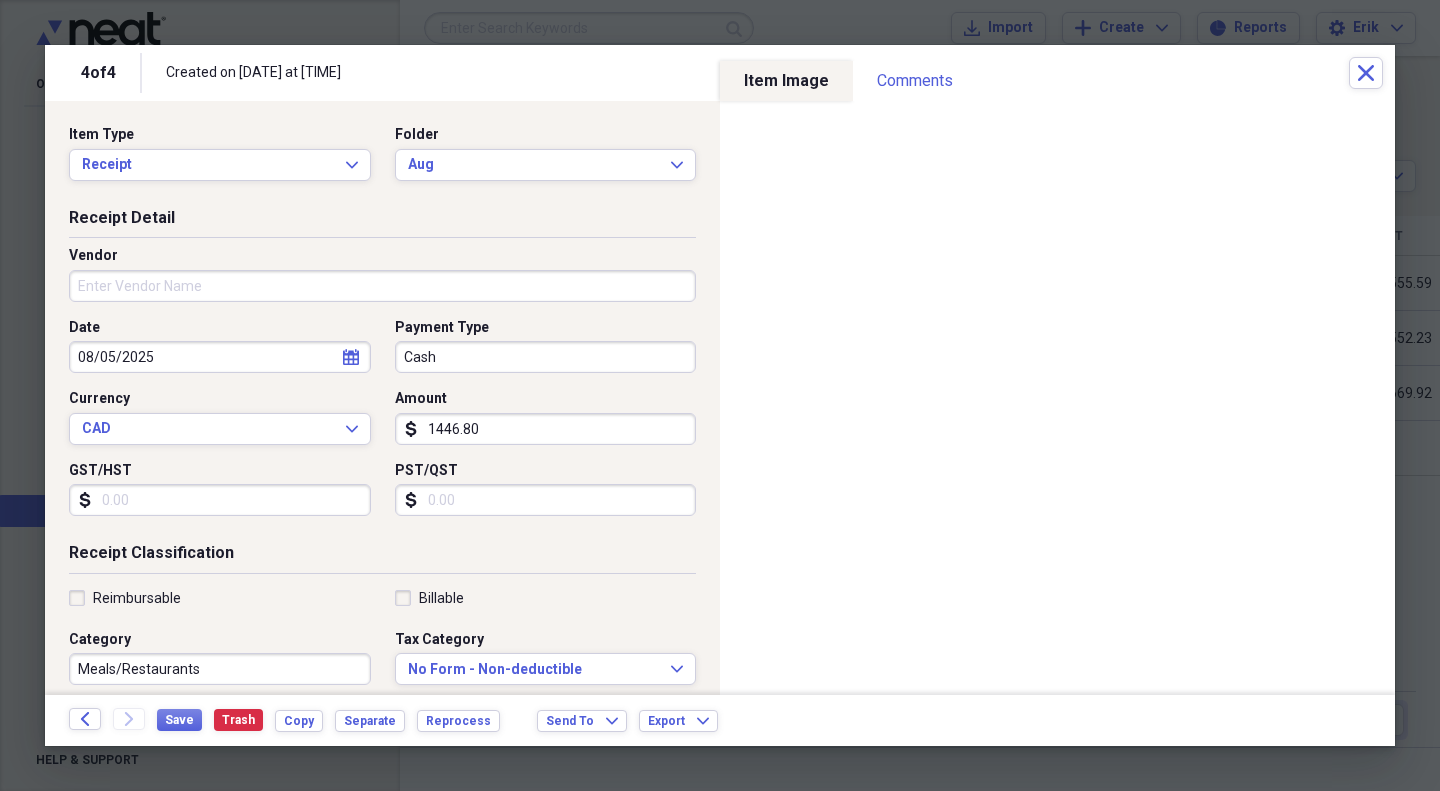 click on "Vendor" at bounding box center (382, 286) 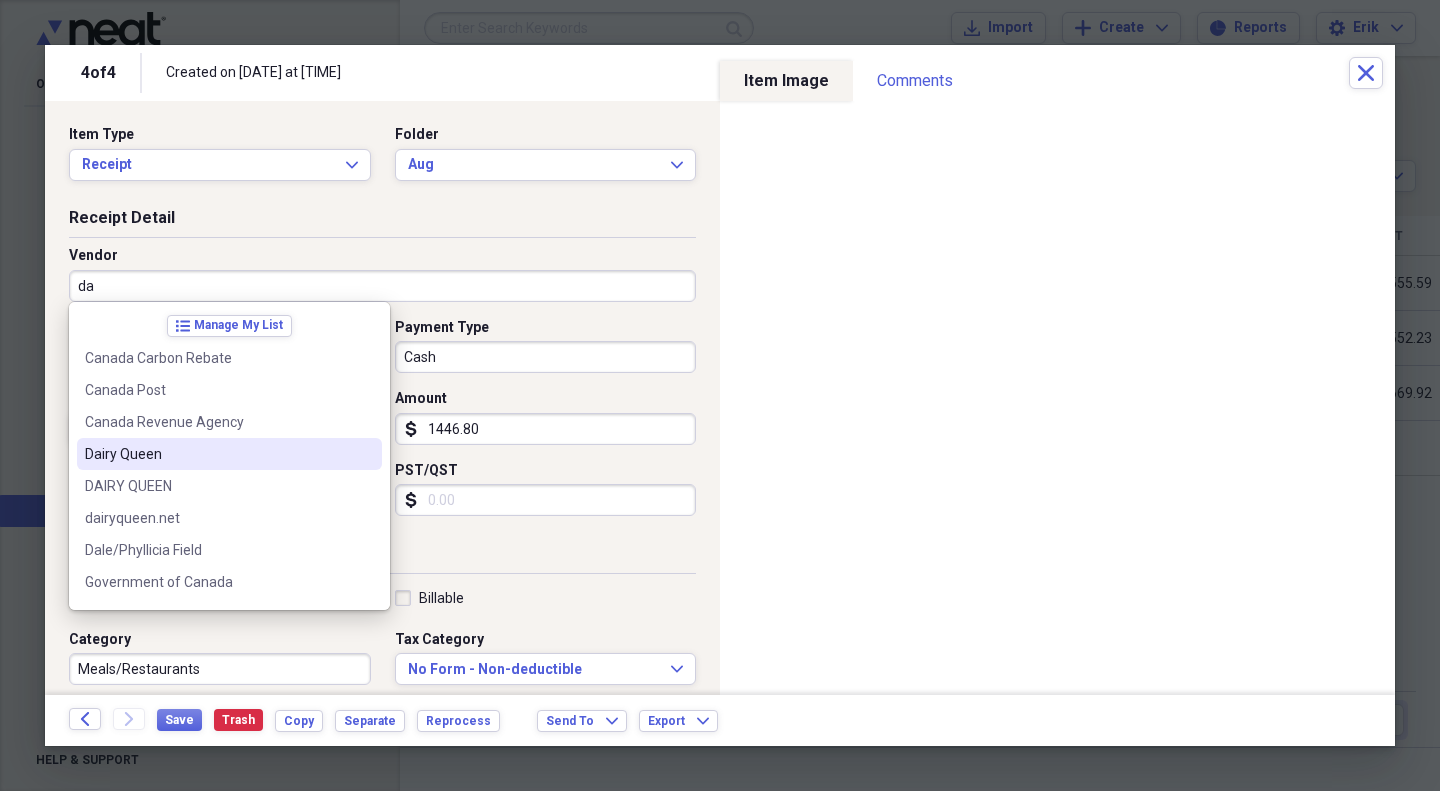 click on "Dairy Queen" at bounding box center (217, 454) 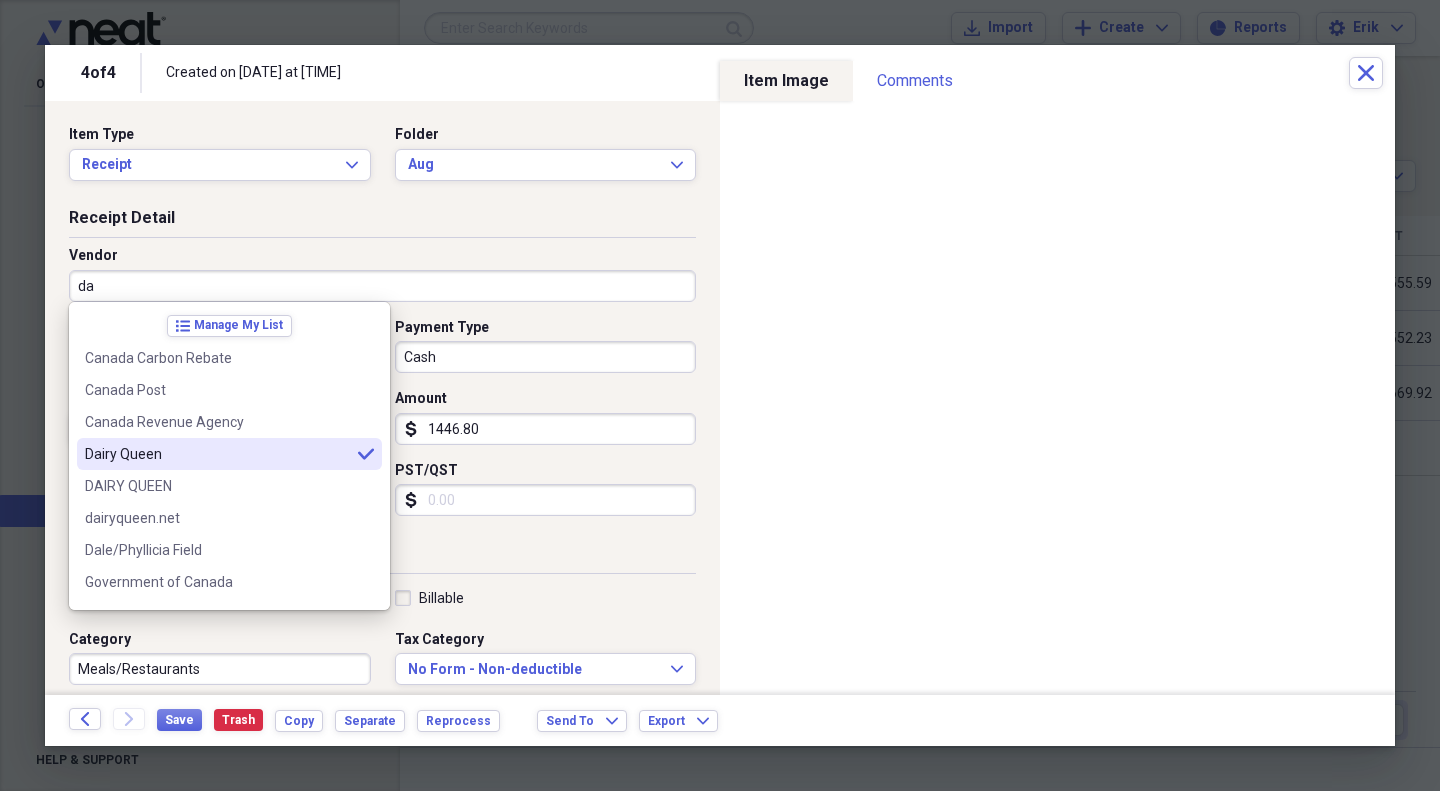 type on "Dairy Queen" 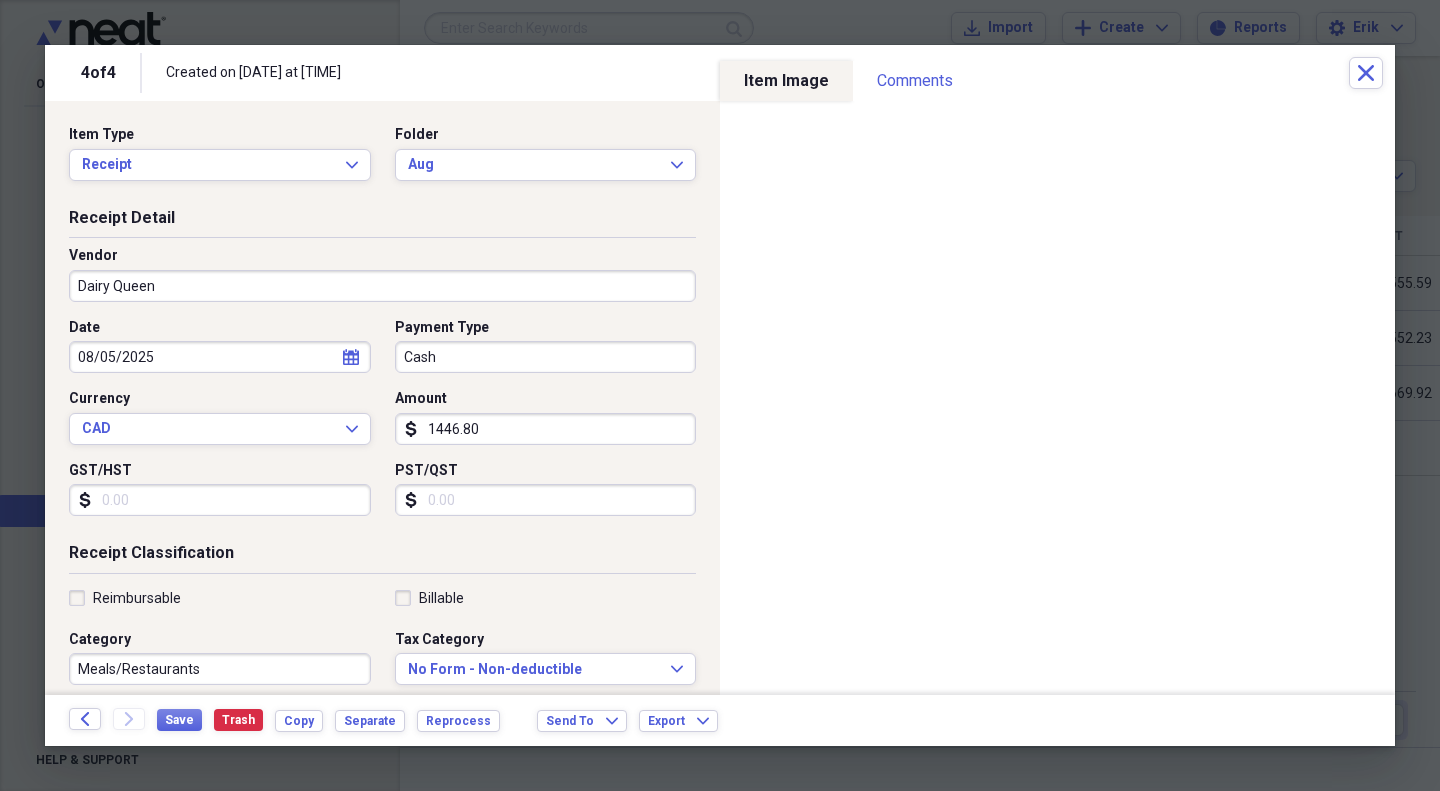 type on "Sales" 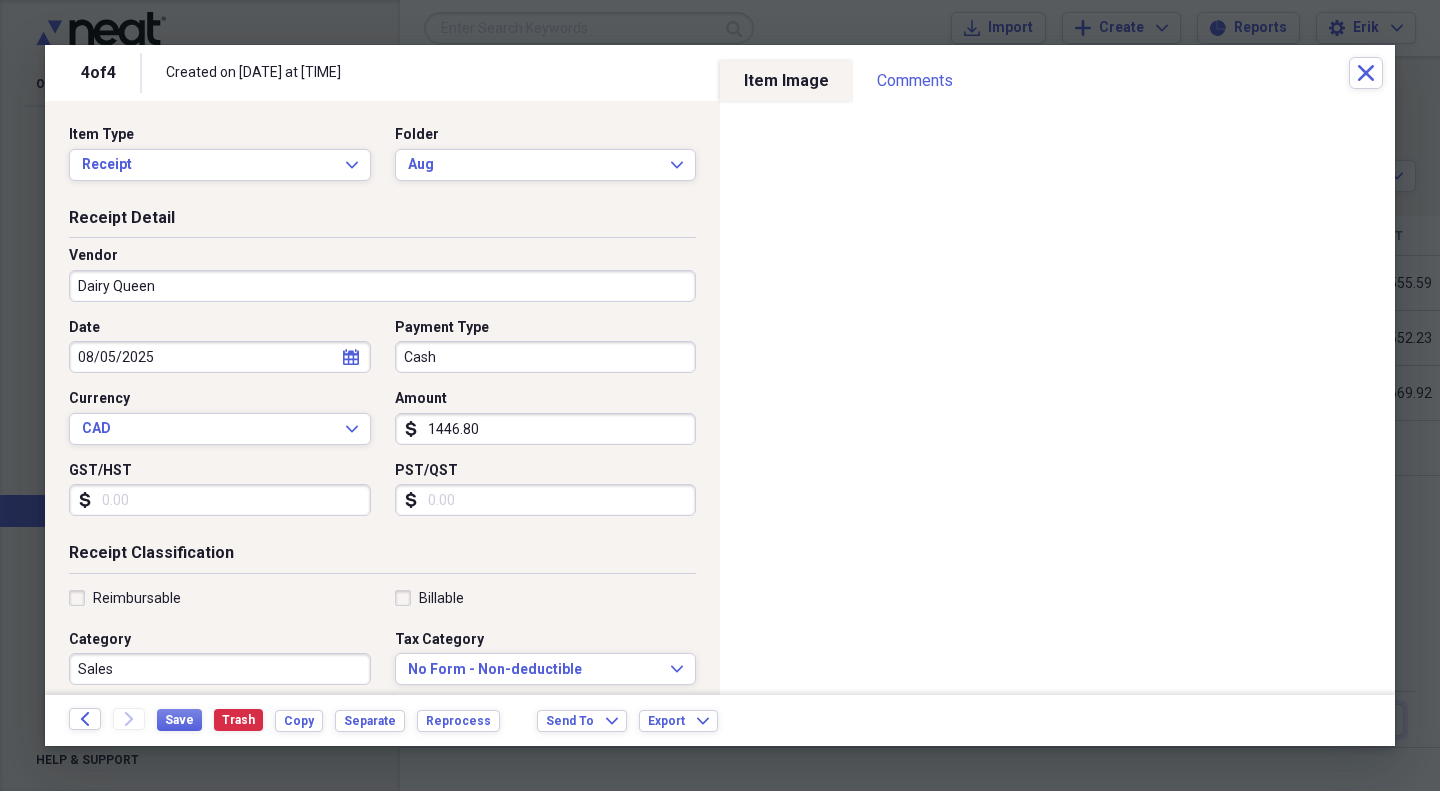 select on "7" 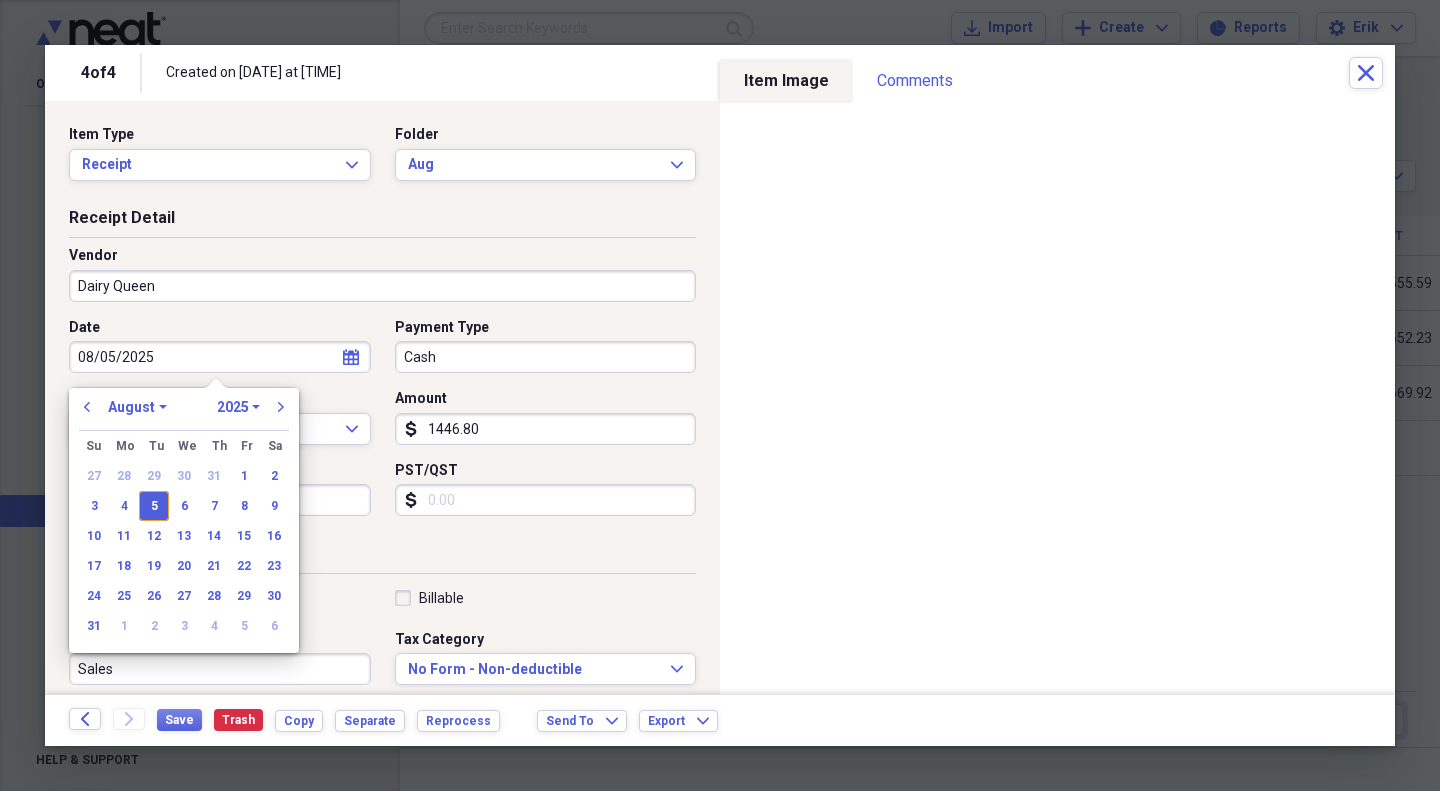 click on "08/05/2025" at bounding box center (220, 357) 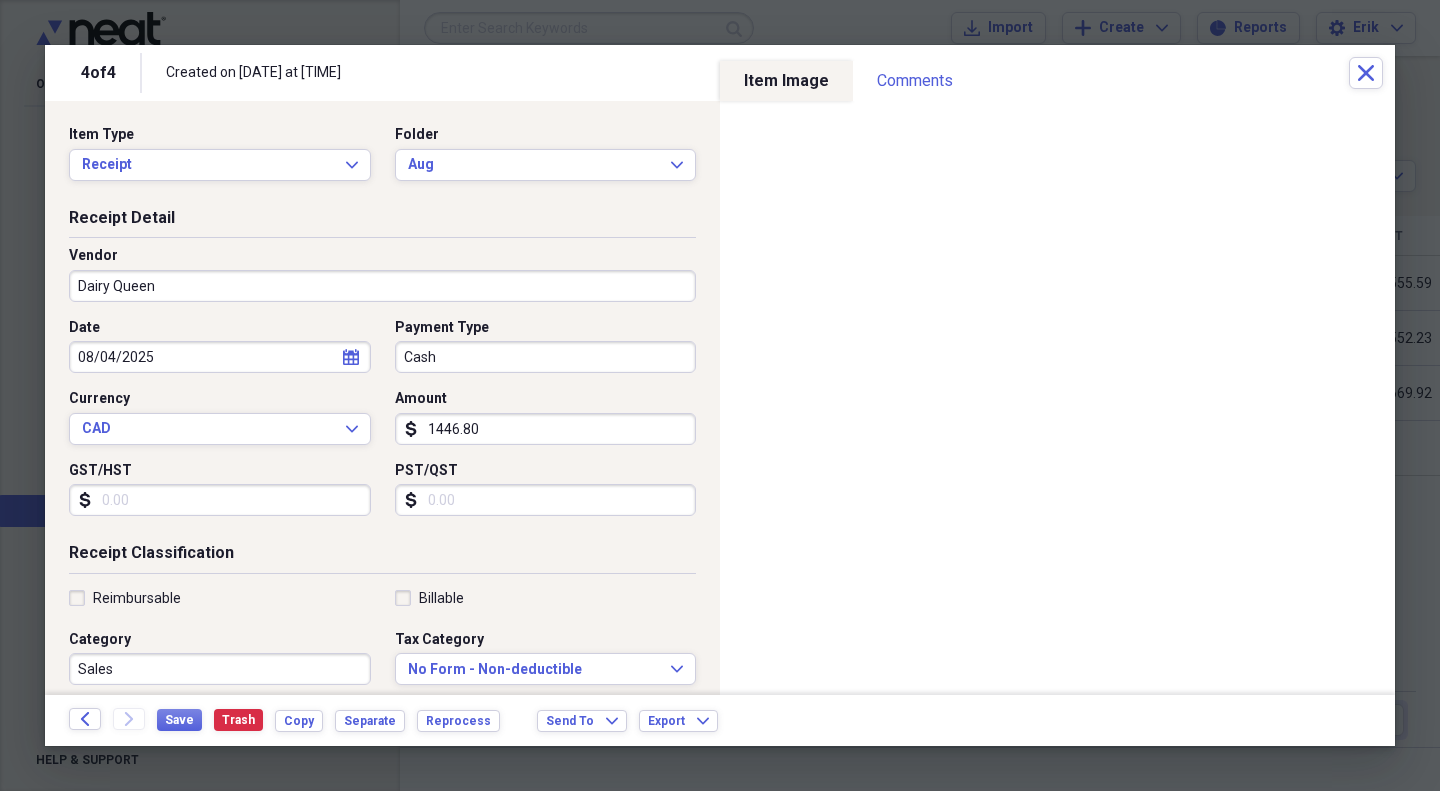 click on "Cash" at bounding box center (546, 357) 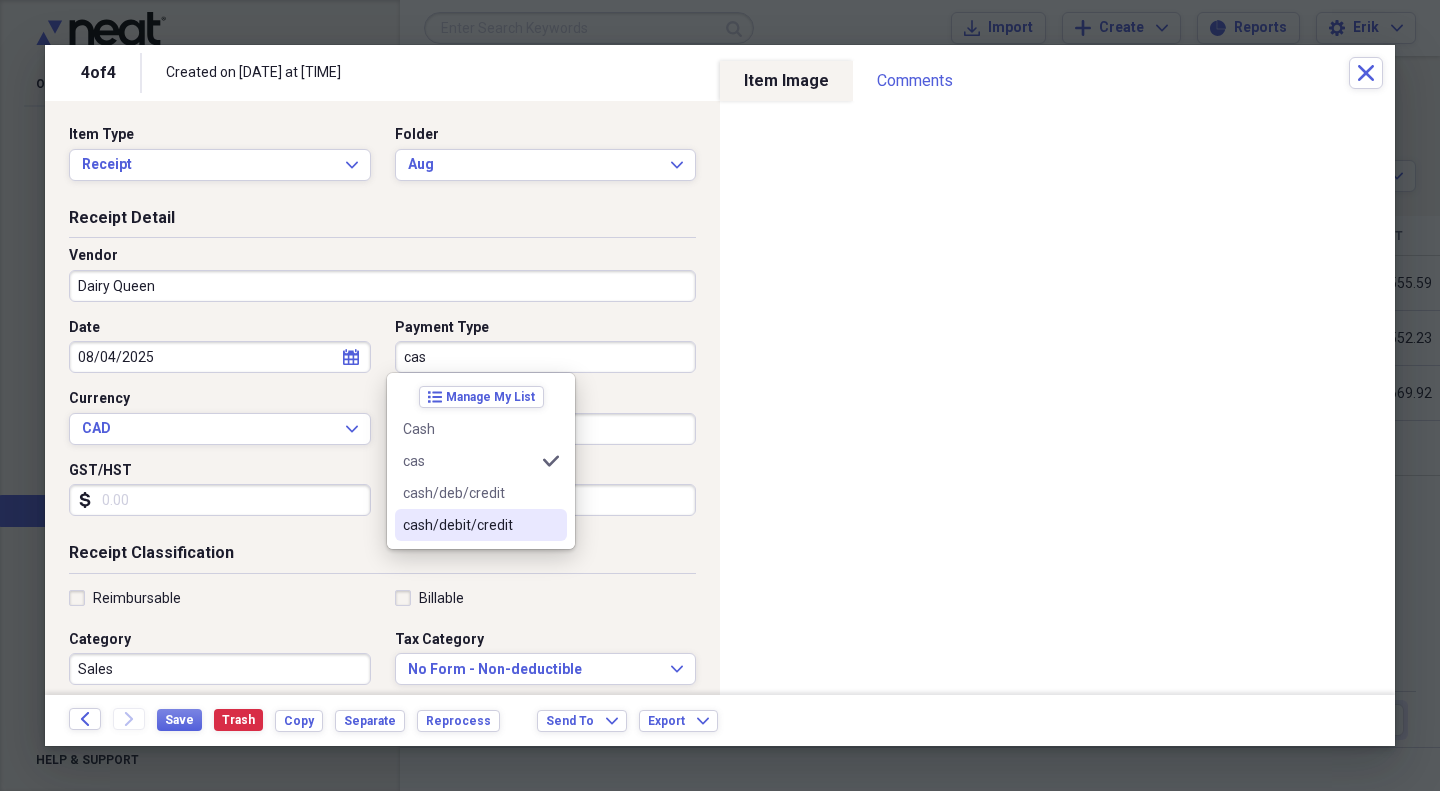 click on "cash/debit/credit" at bounding box center [481, 525] 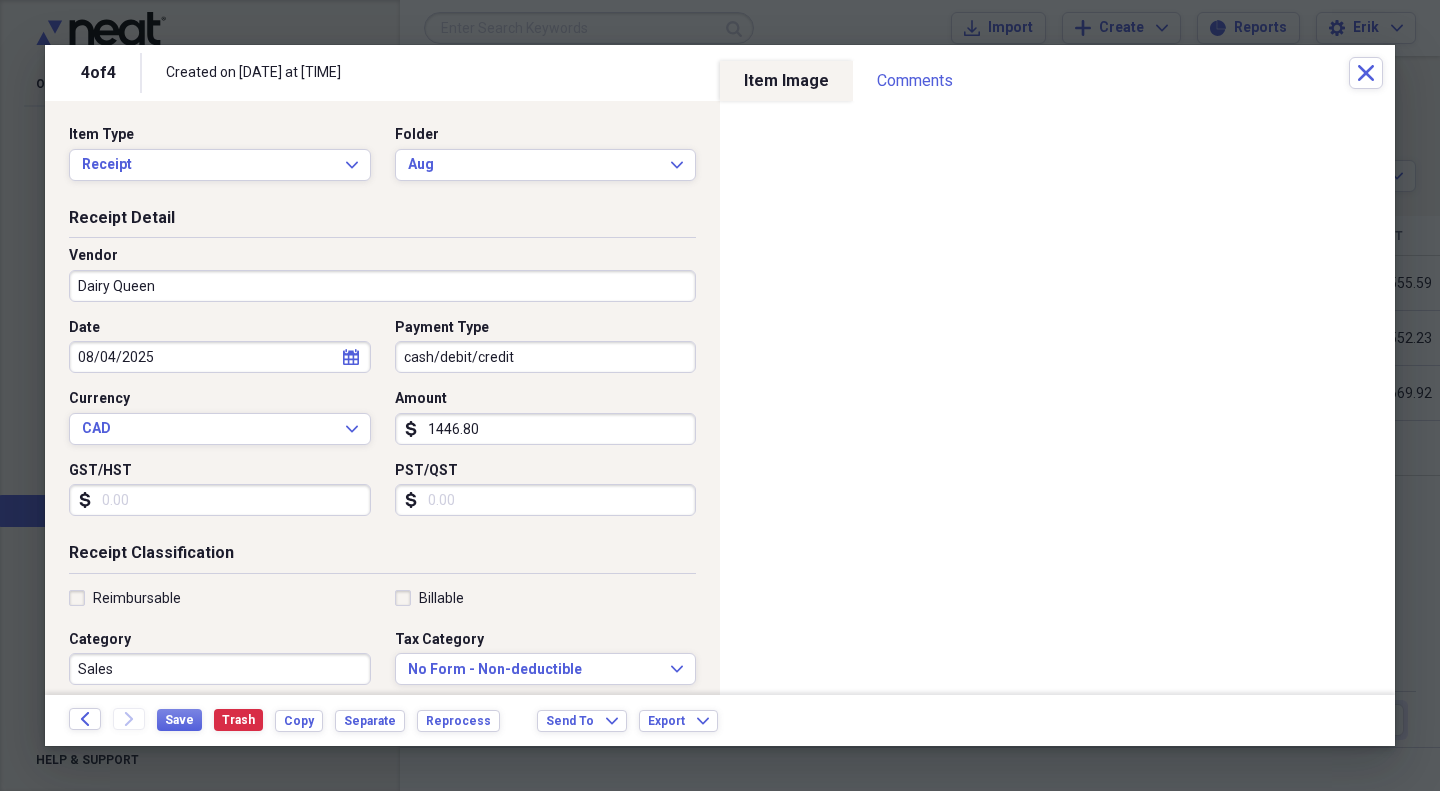 click on "1446.80" at bounding box center [546, 429] 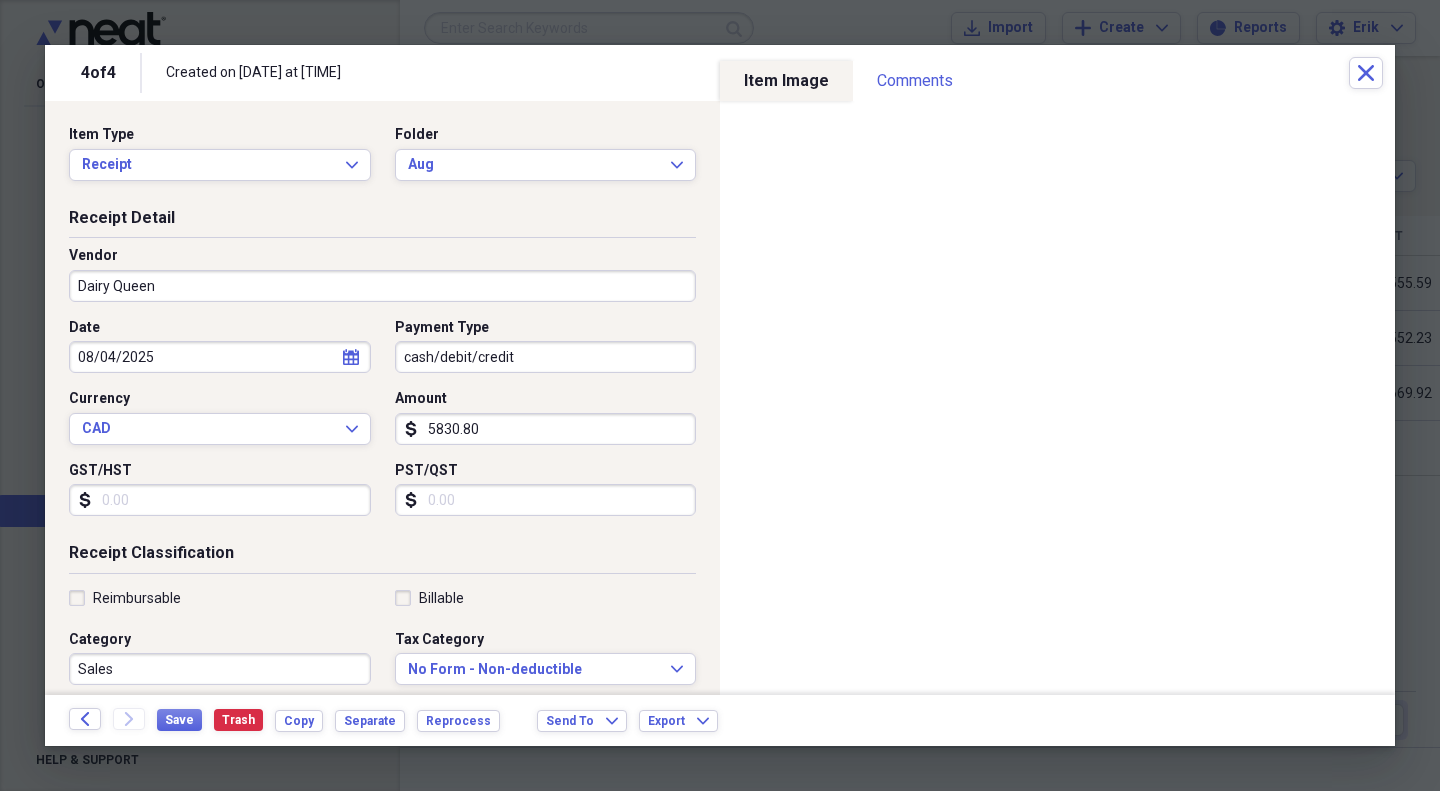 type on "5830.80" 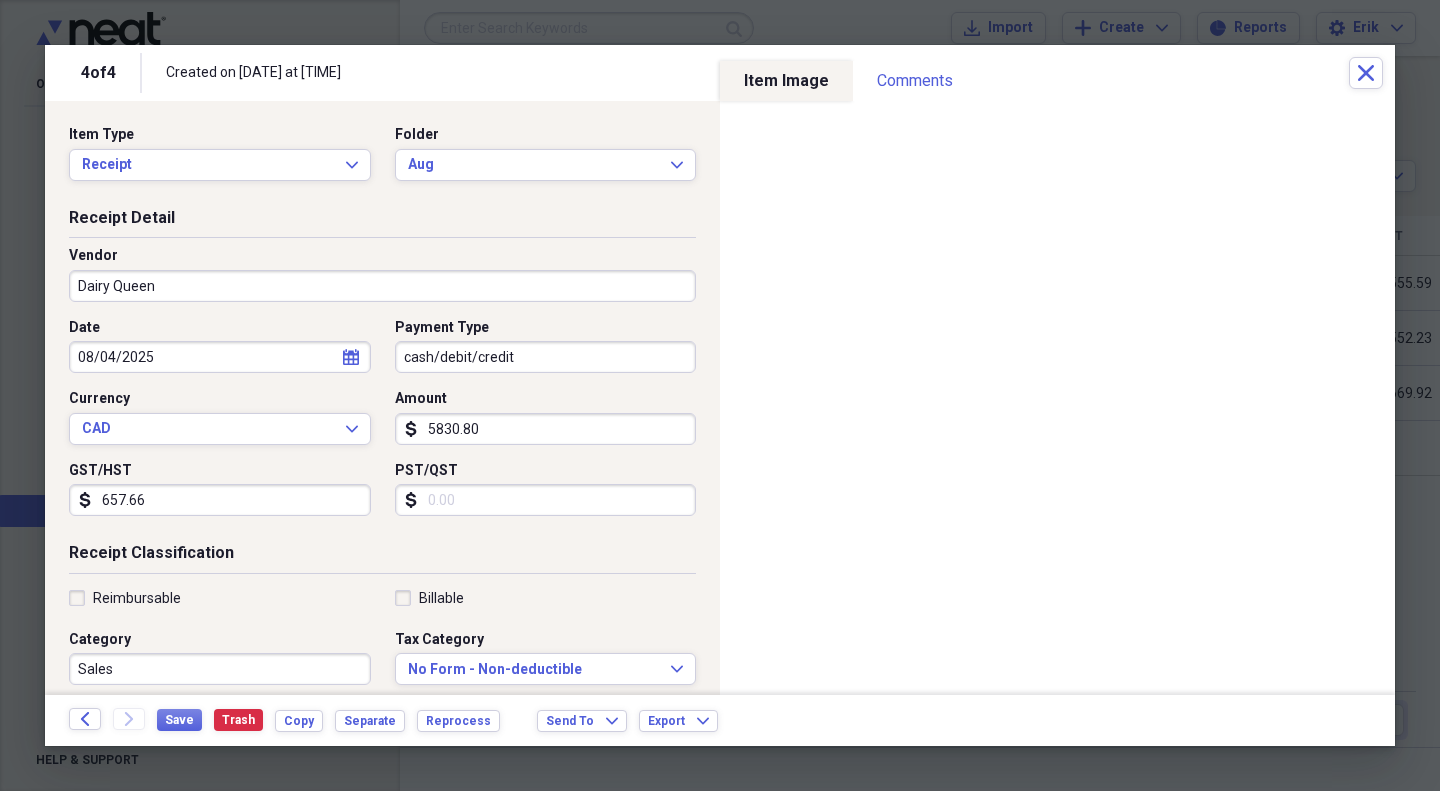 type on "657.66" 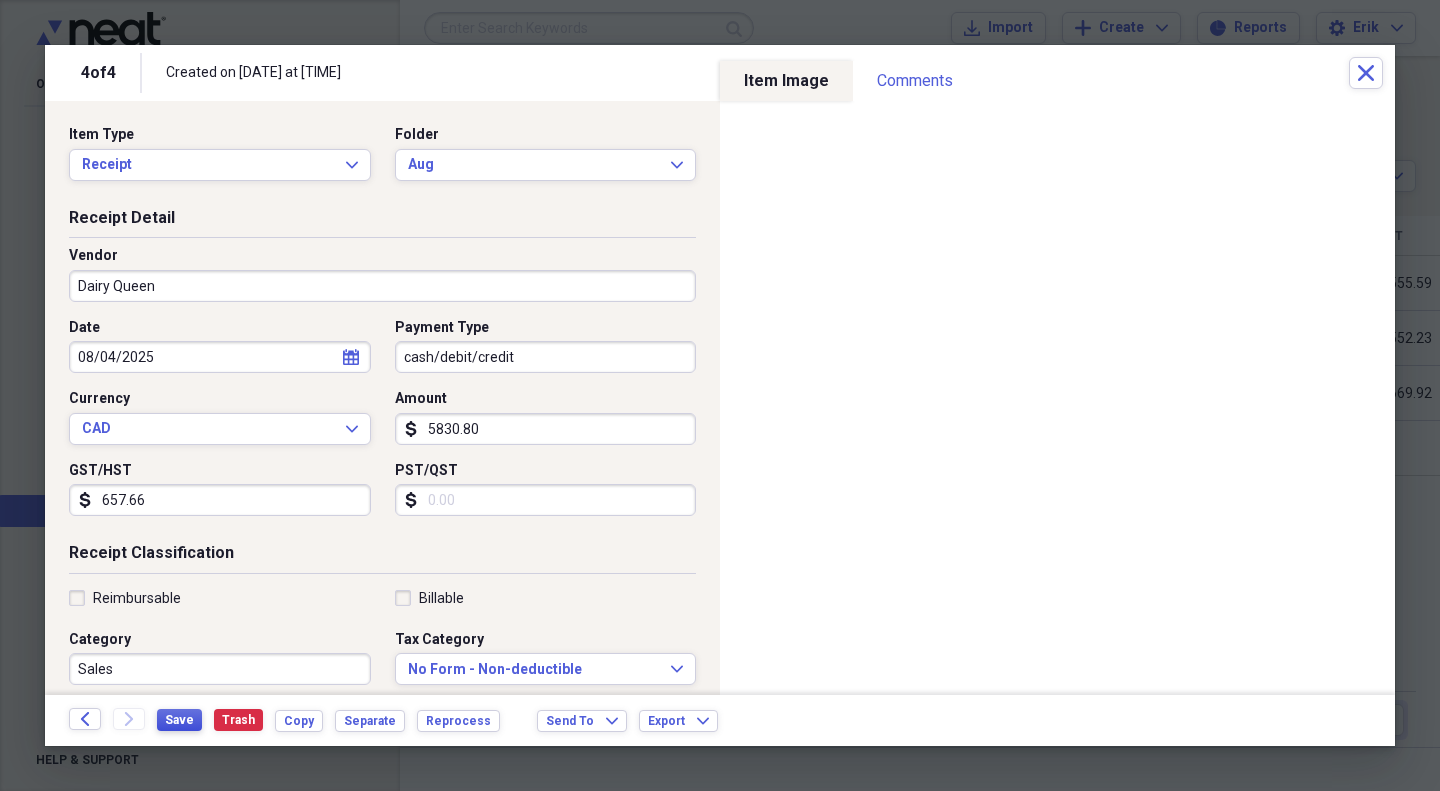 click on "Save" at bounding box center [179, 720] 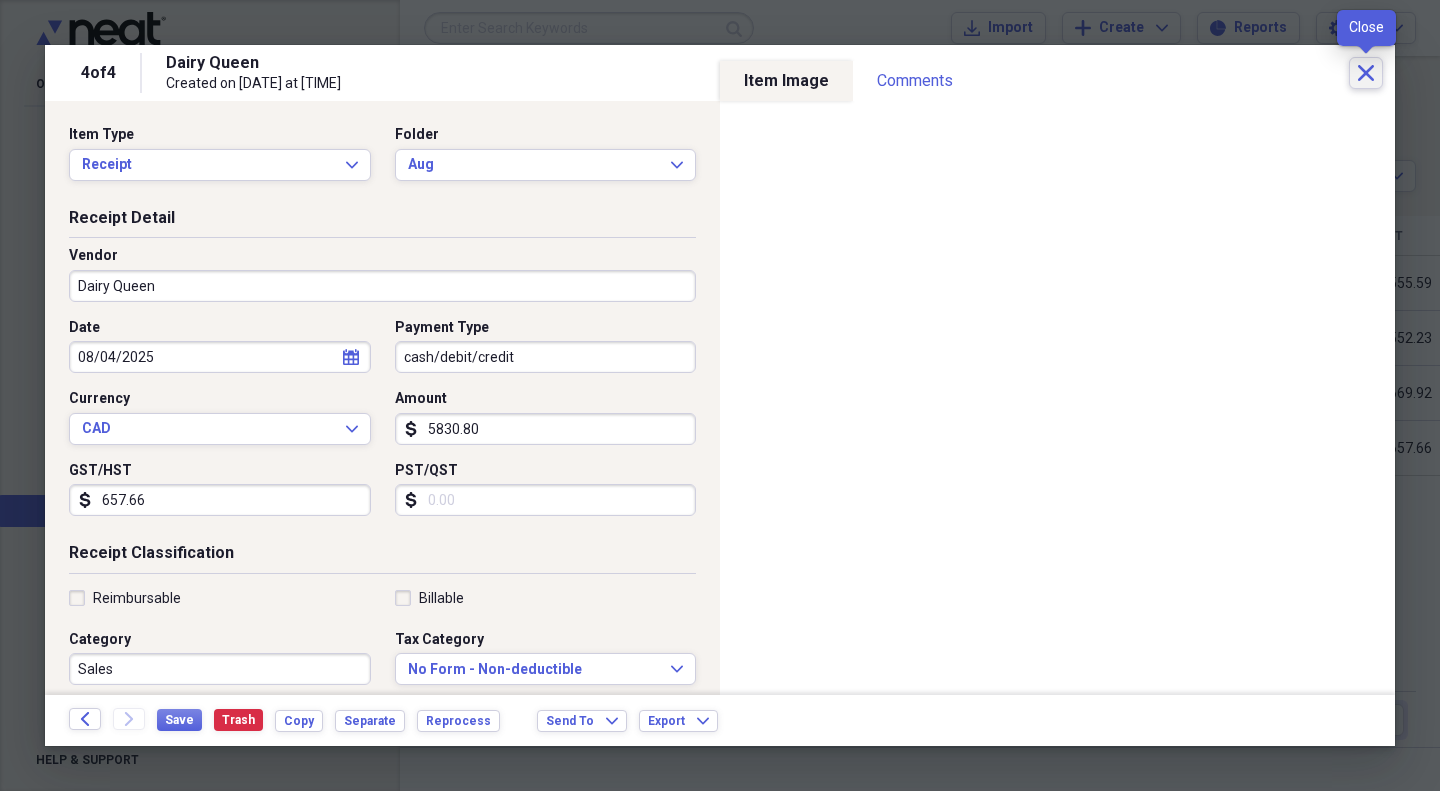 click 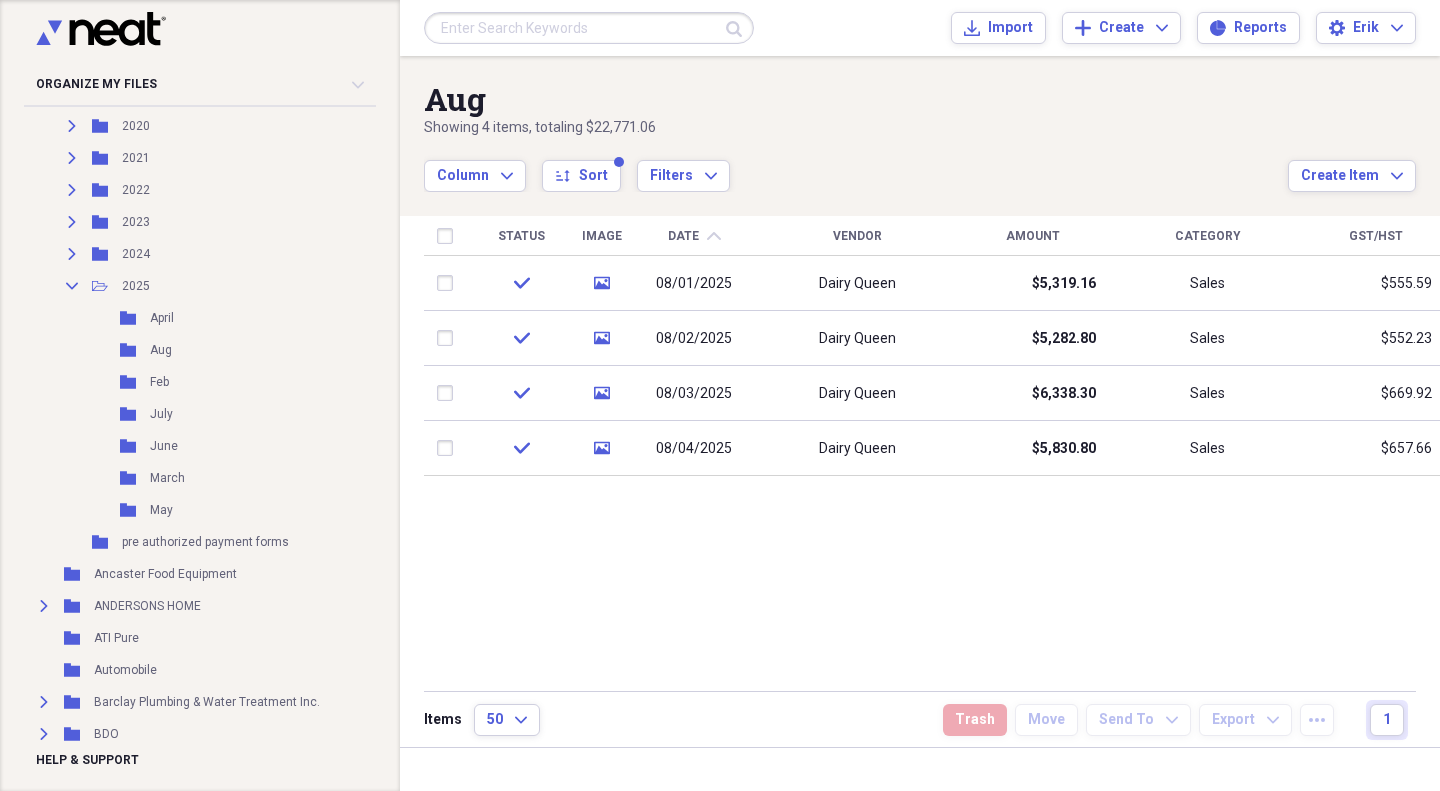 scroll, scrollTop: 400, scrollLeft: 0, axis: vertical 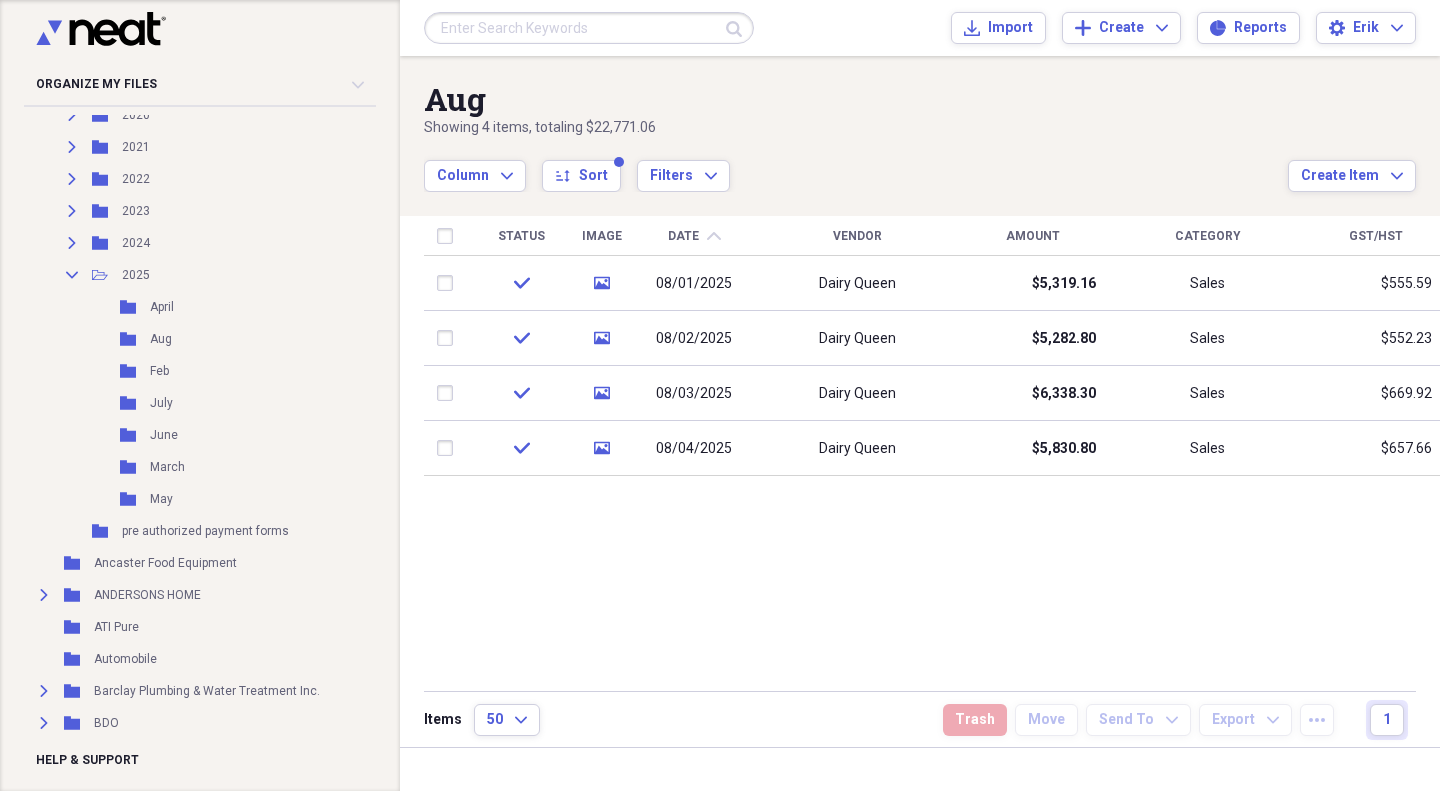 click on "July" at bounding box center [161, 403] 